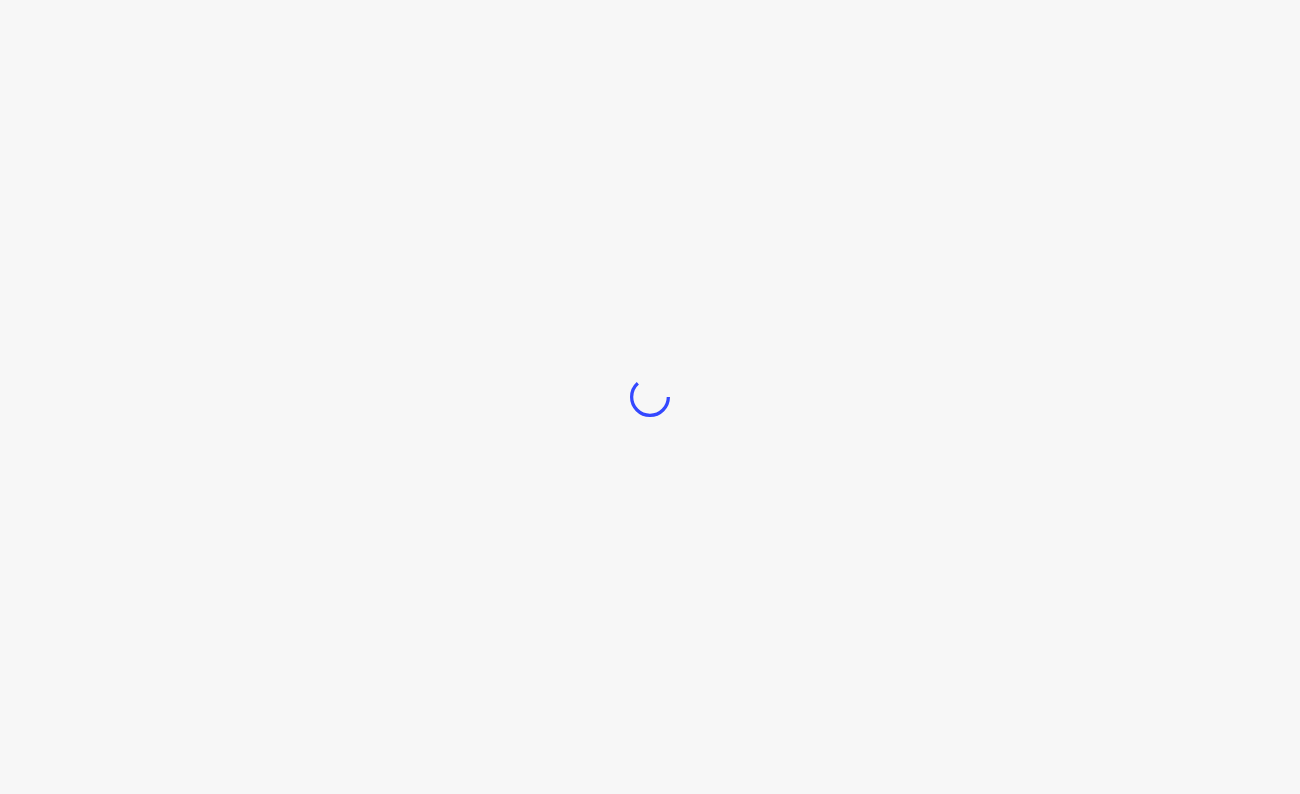 scroll, scrollTop: 0, scrollLeft: 0, axis: both 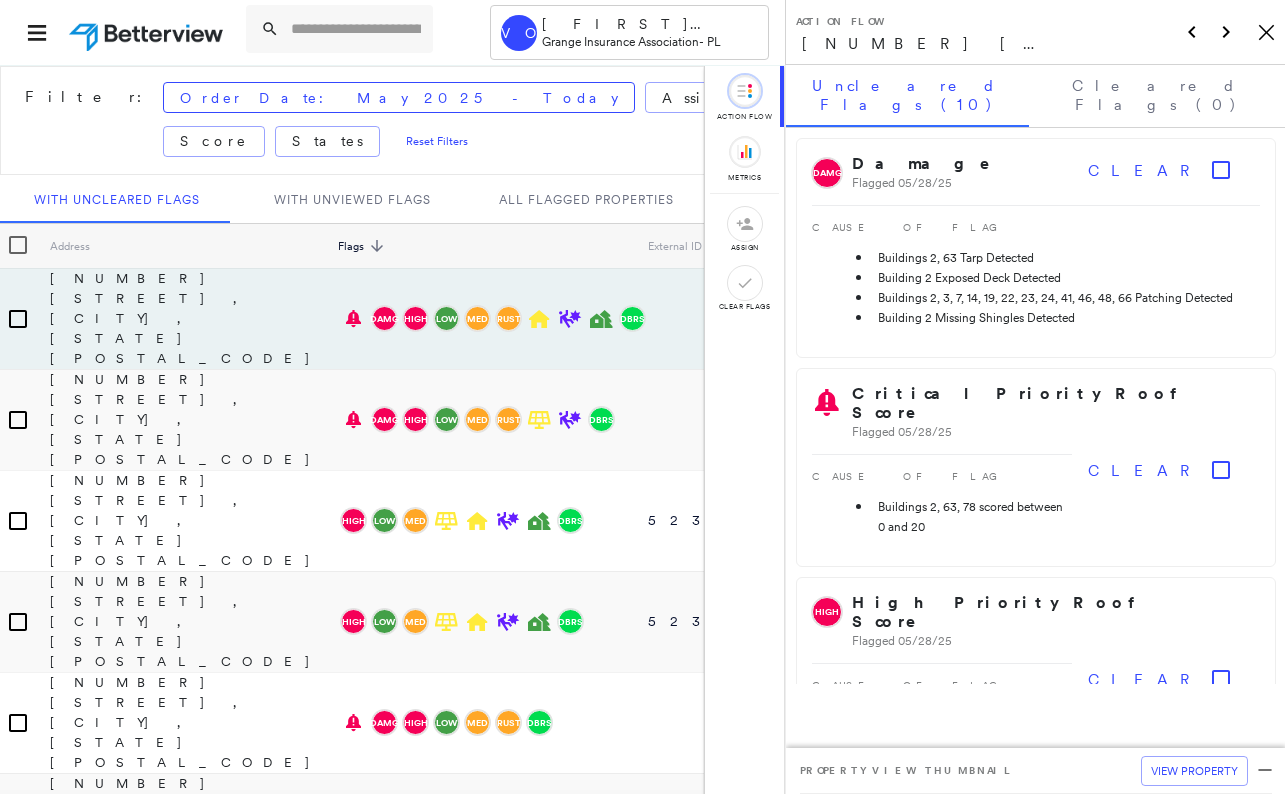 click 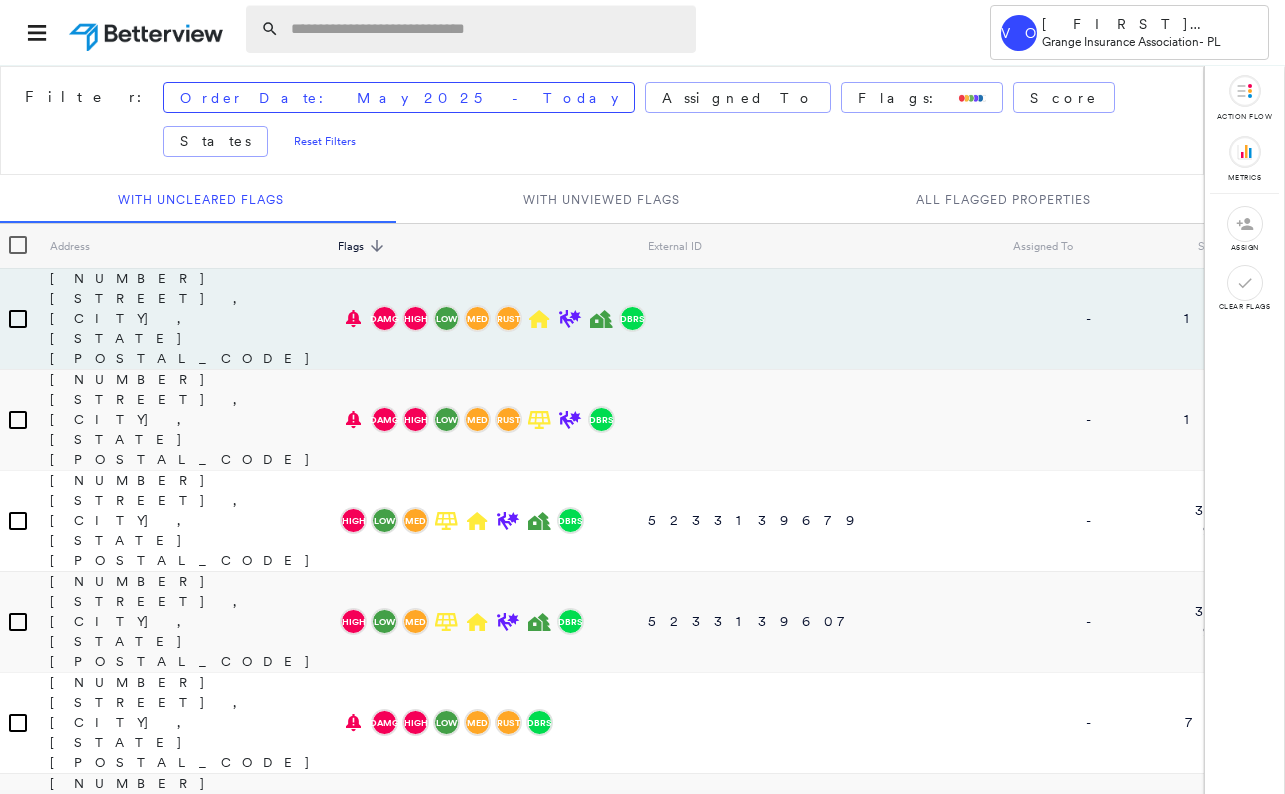 click at bounding box center [487, 29] 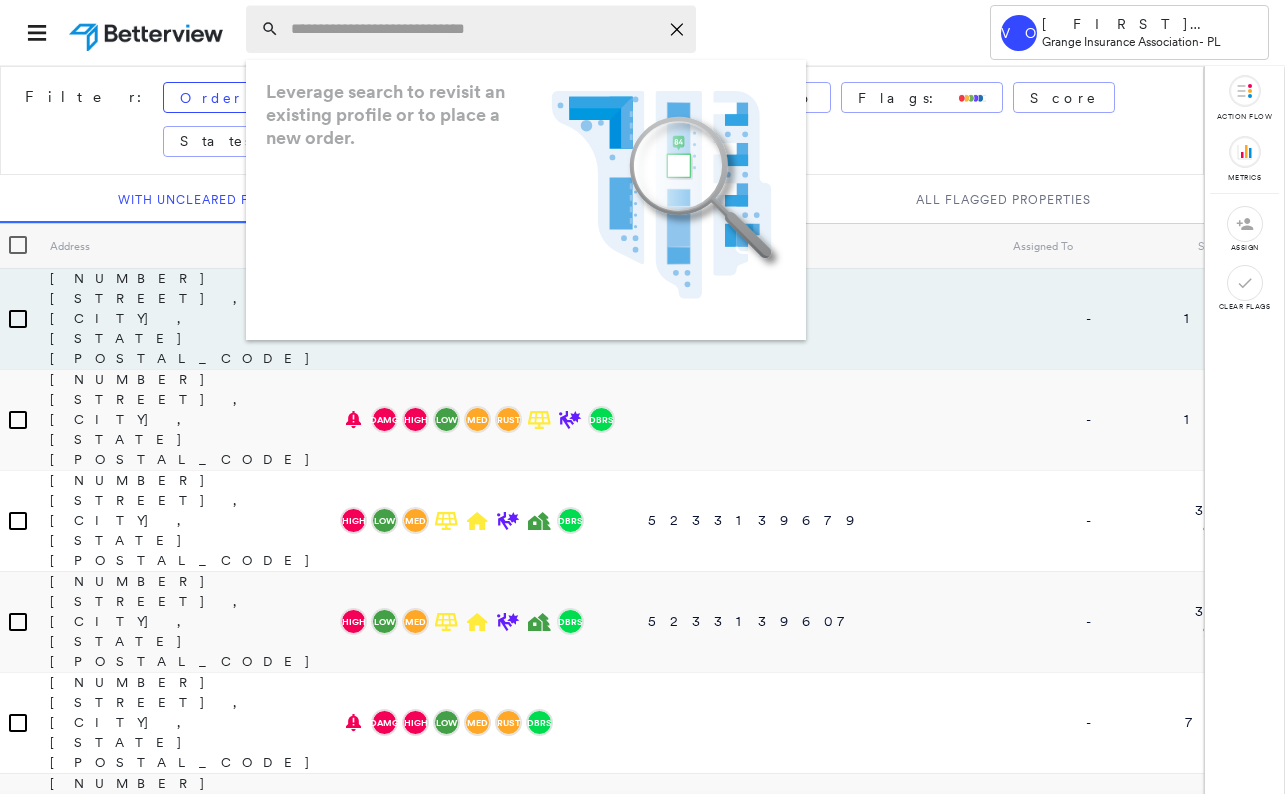 click at bounding box center [474, 29] 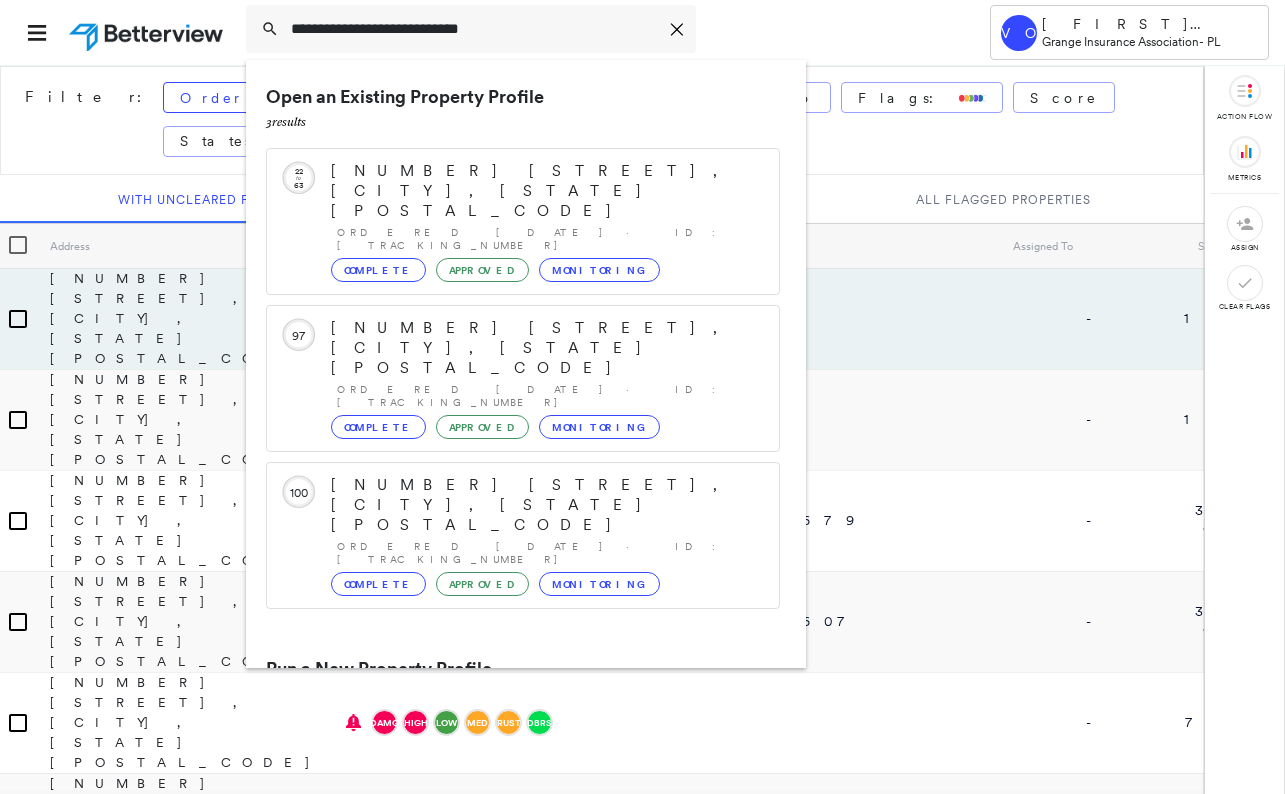 type on "**********" 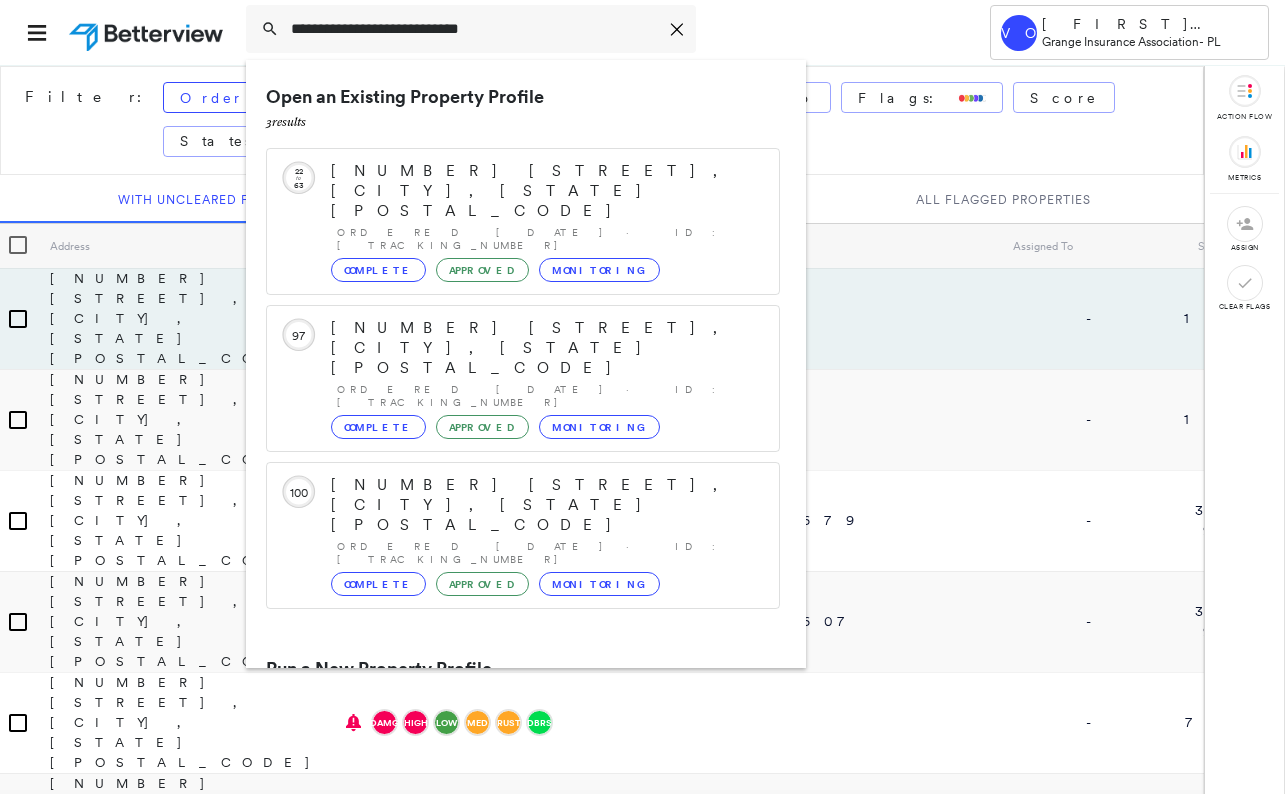 click on "[NUMBER] [STREET], [CITY], [STATE] [POSTAL_CODE]" at bounding box center (501, 745) 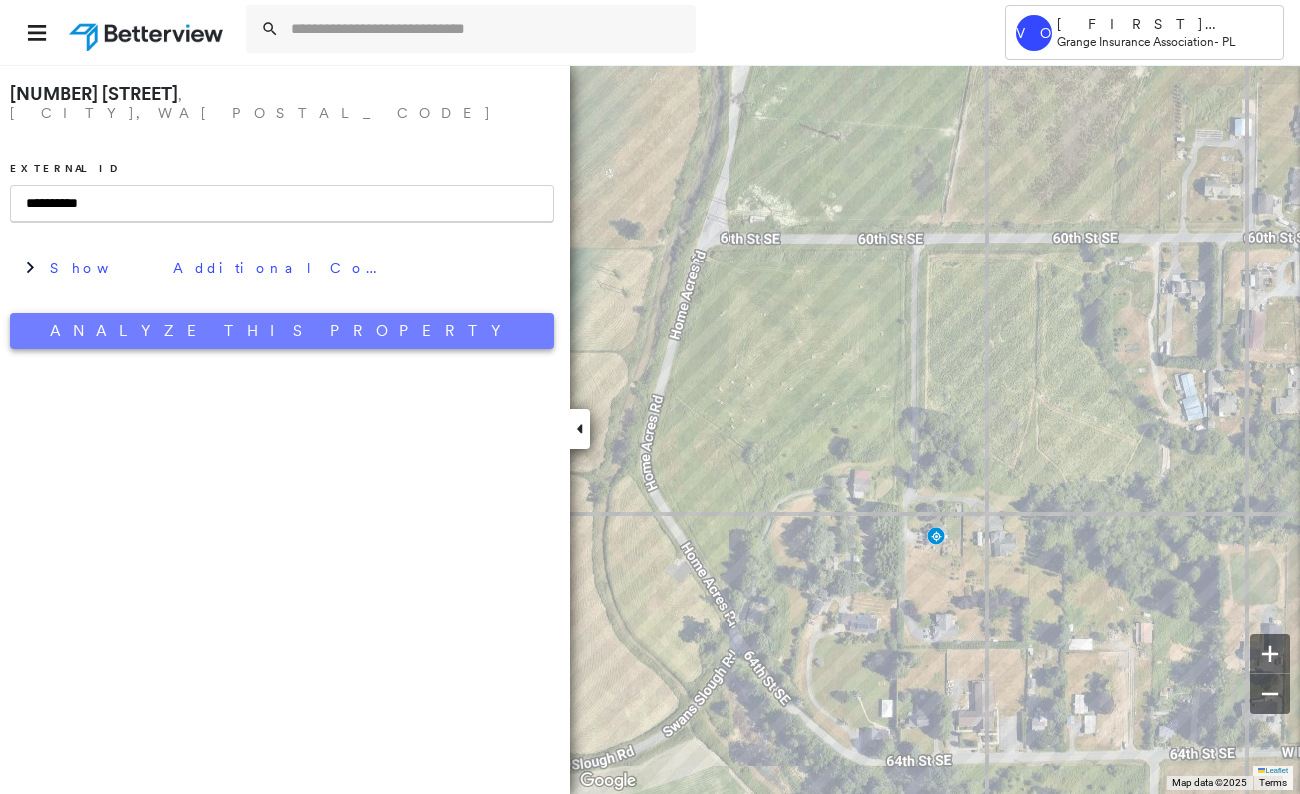 type on "**********" 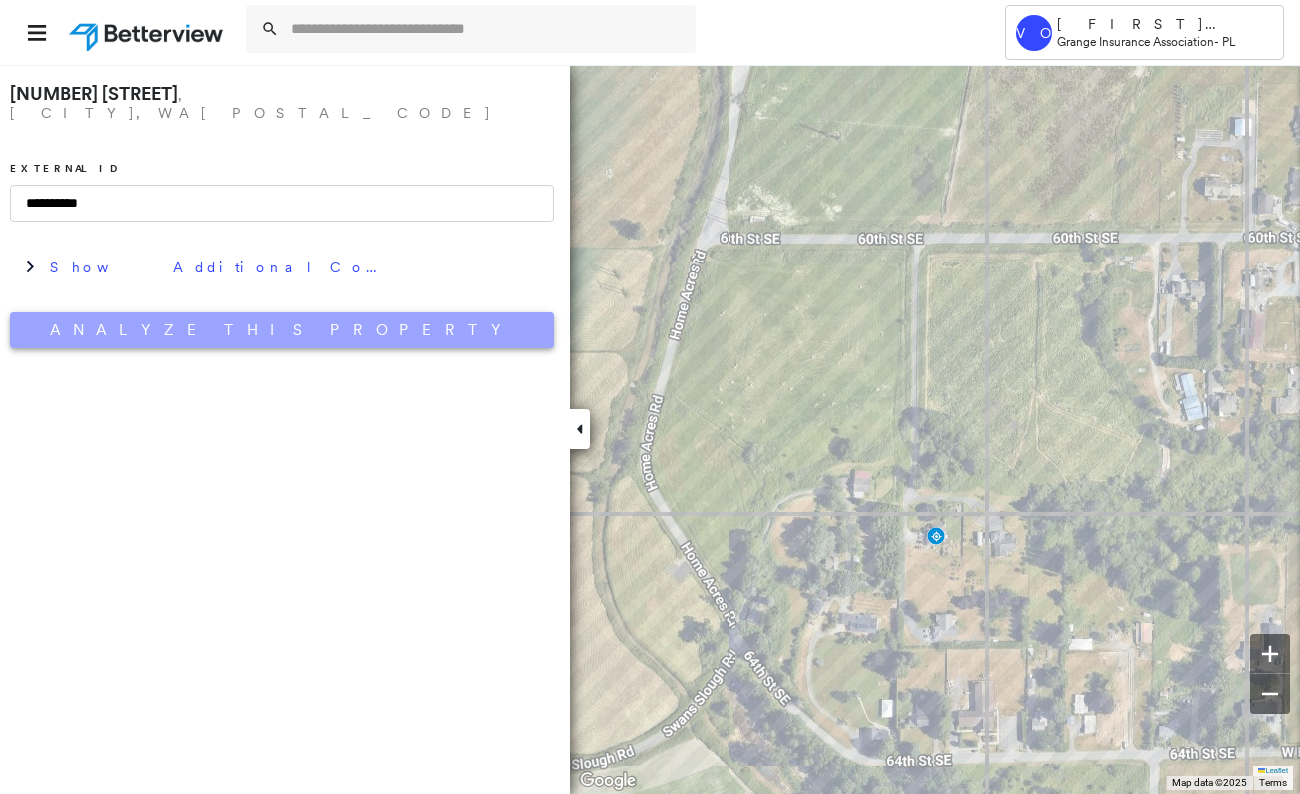 click on "Analyze This Property" at bounding box center [282, 330] 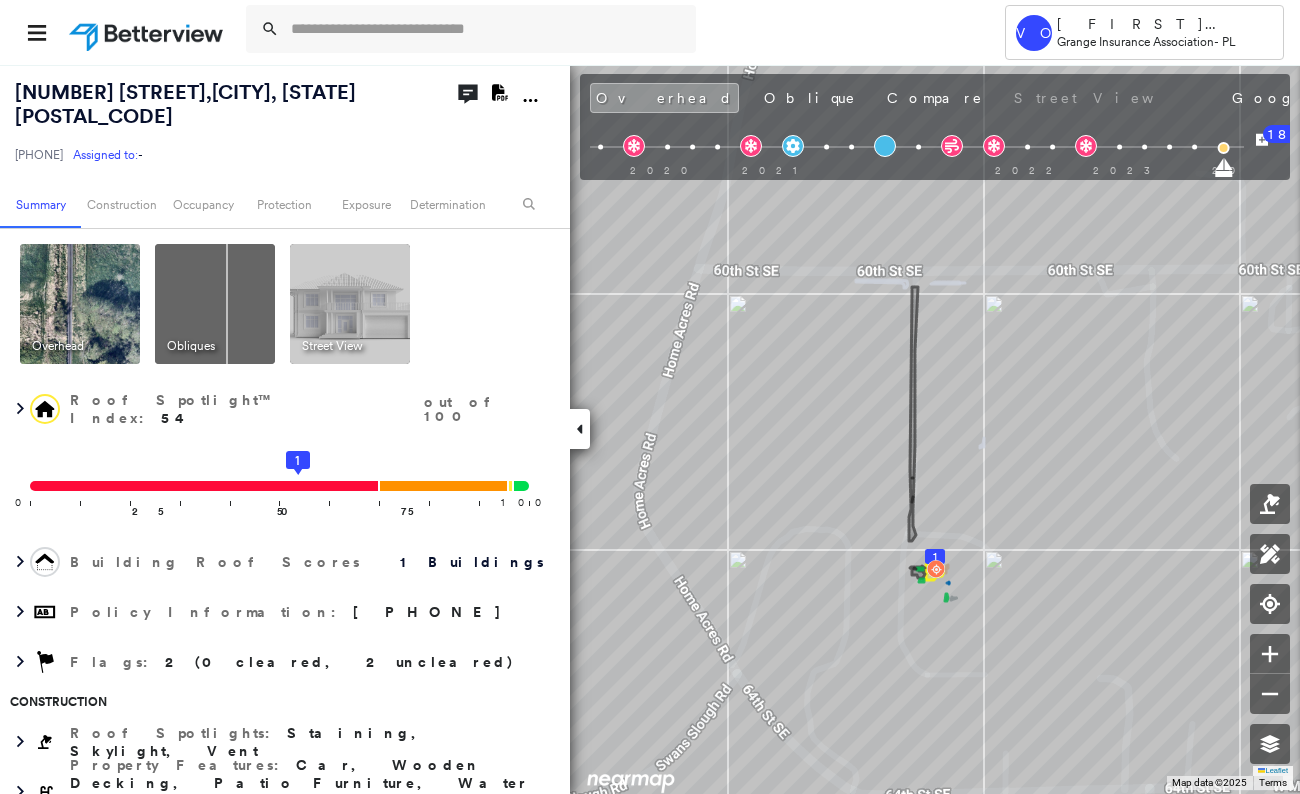click 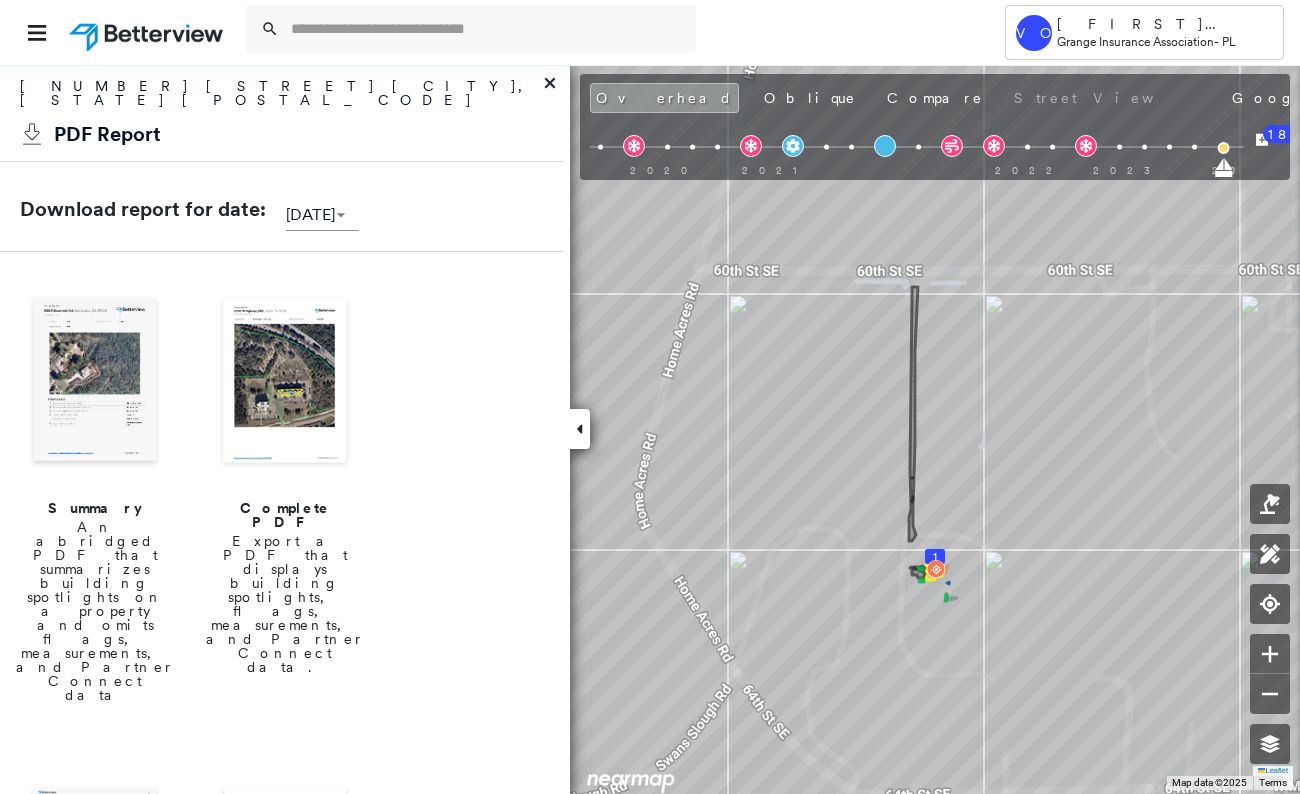 click at bounding box center (95, 382) 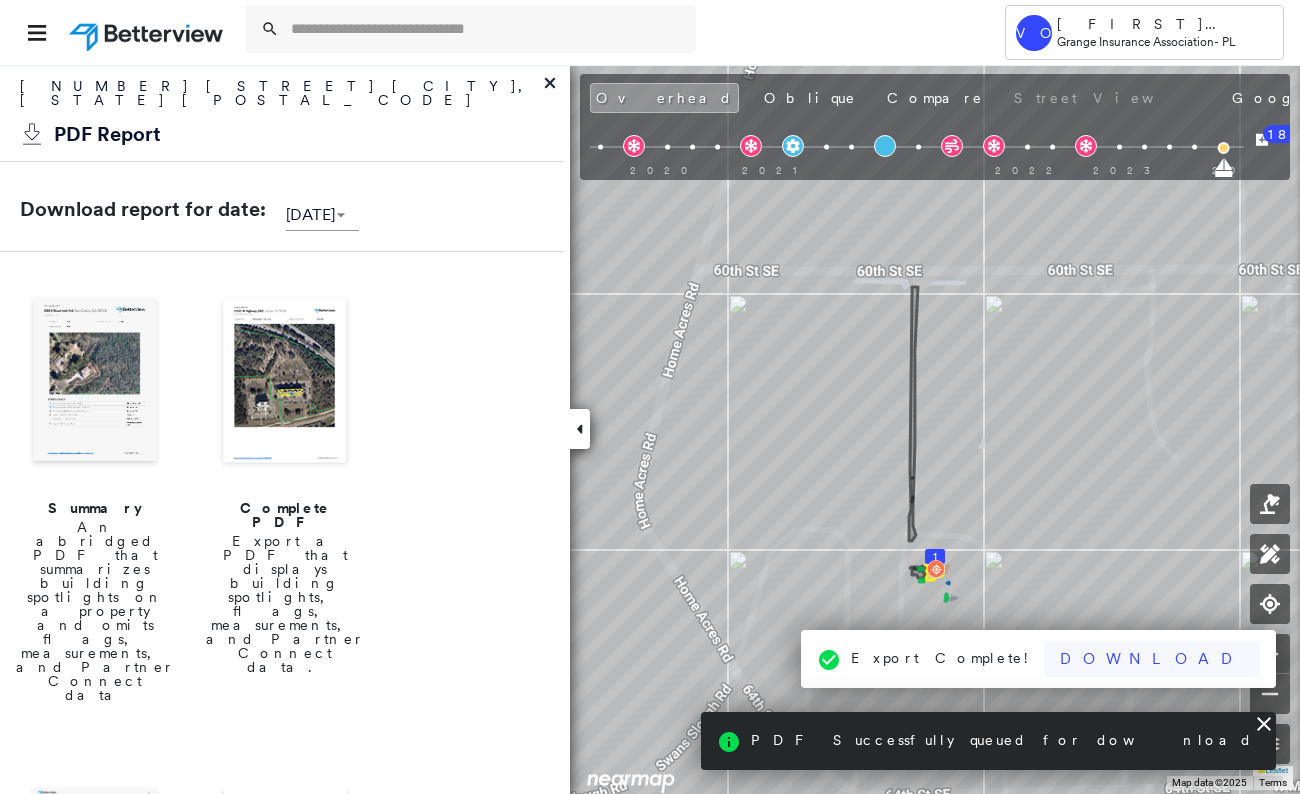 click on "Download" at bounding box center [1152, 659] 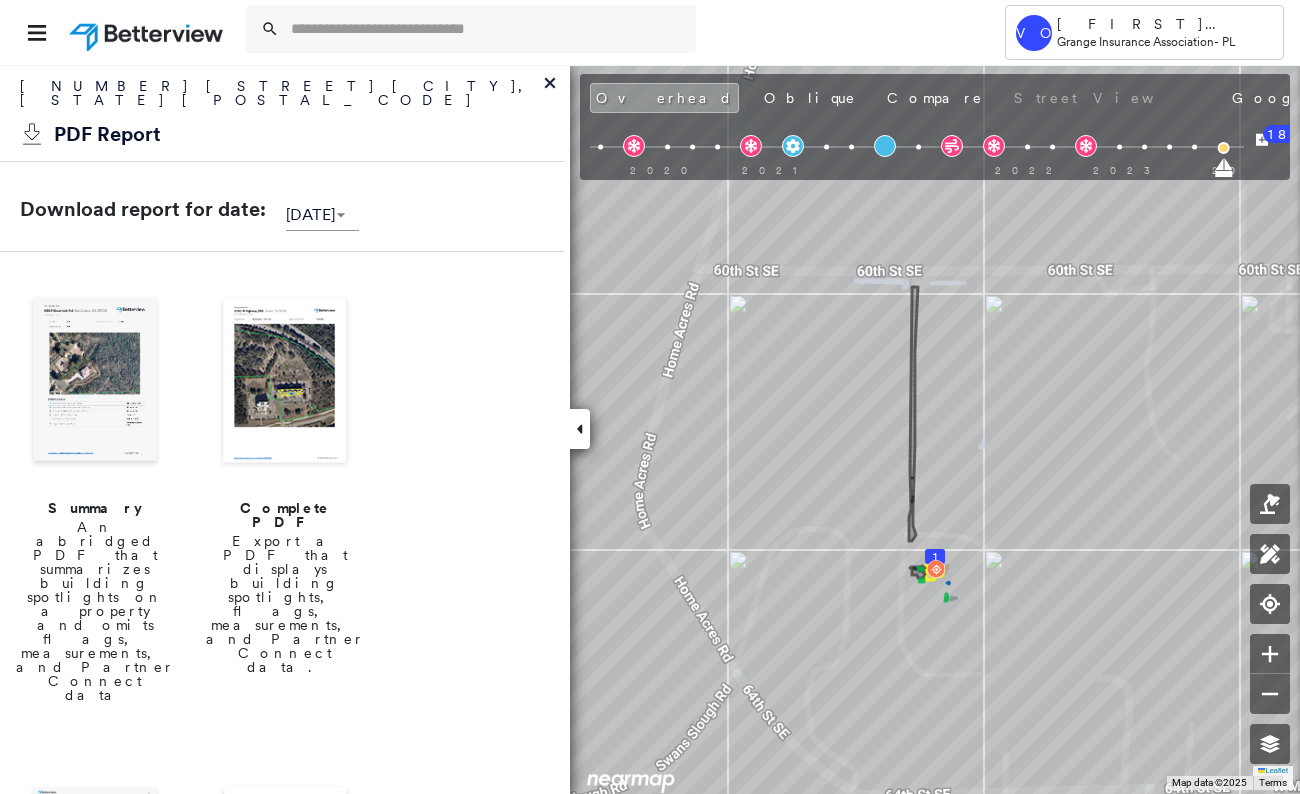 click 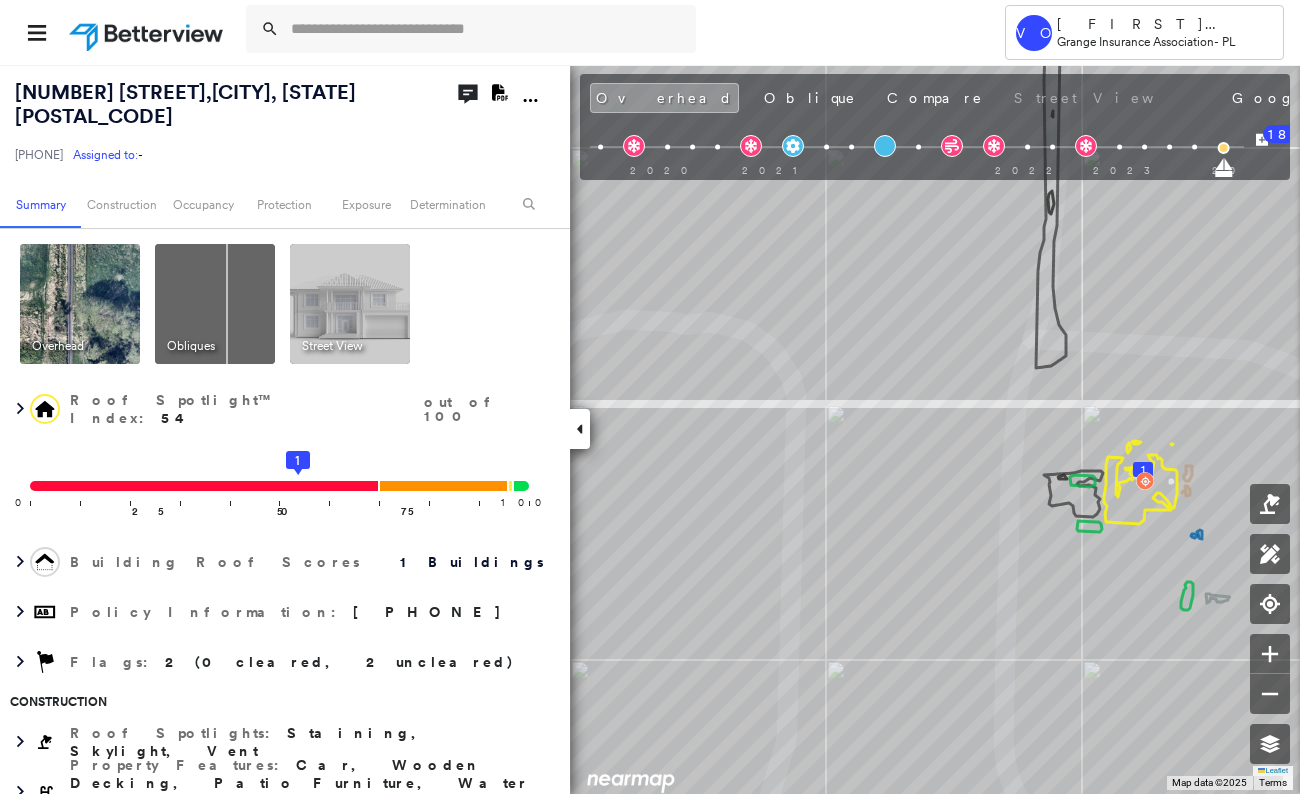 click at bounding box center (580, 429) 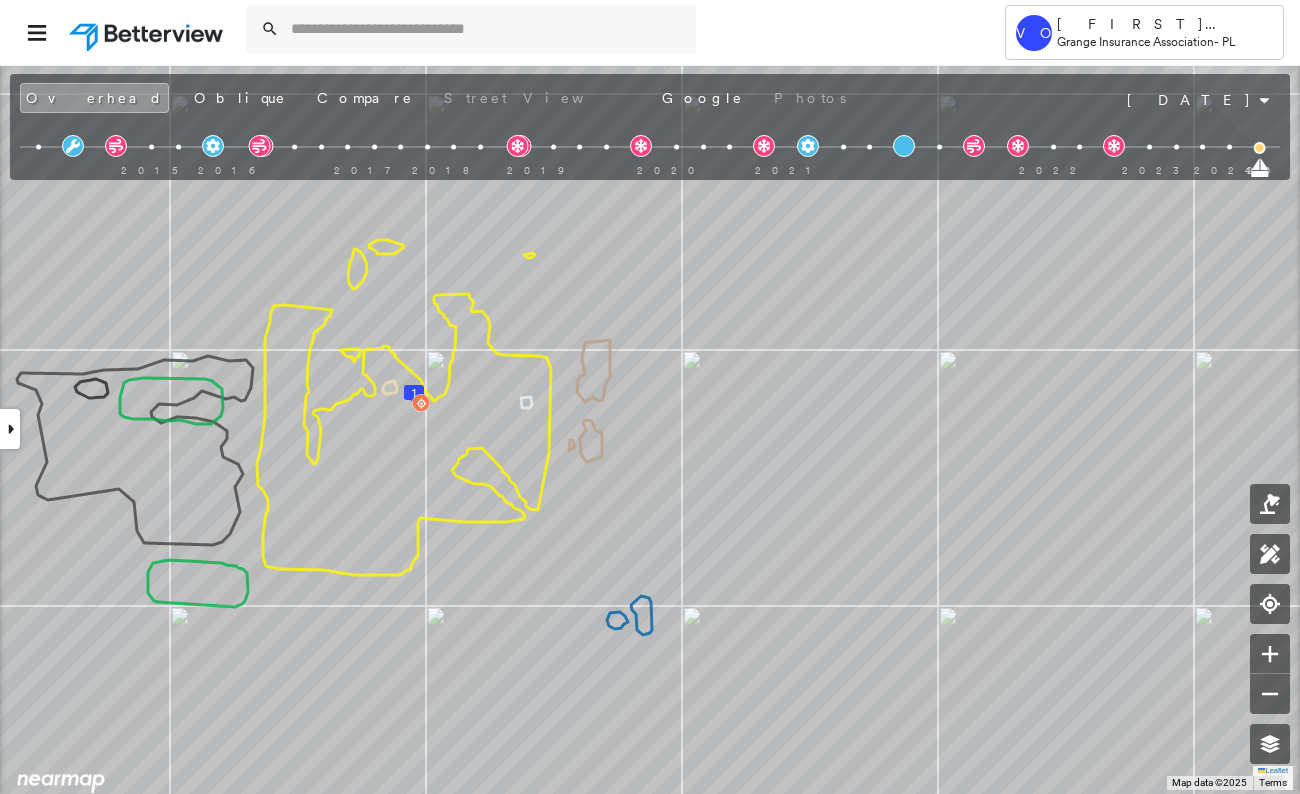 click at bounding box center [10, 429] 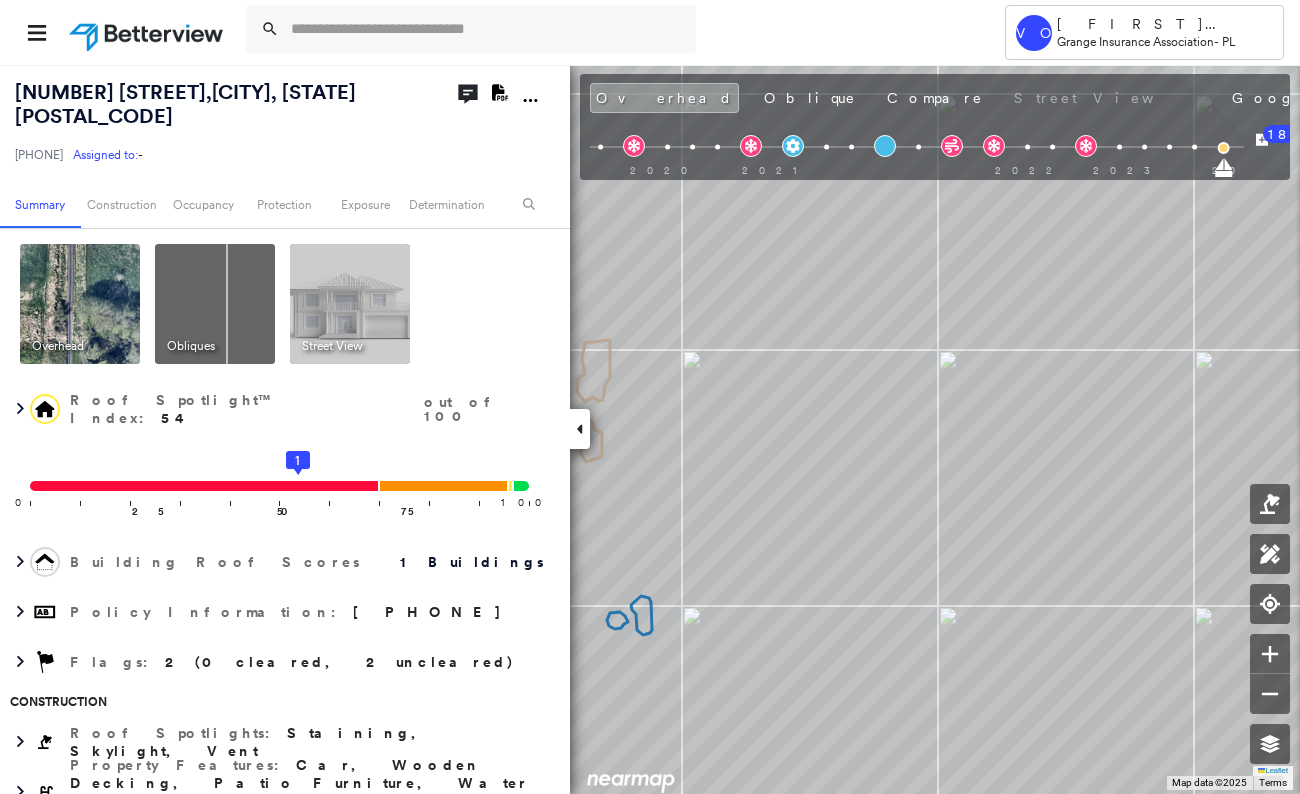 click on "[NUMBER] [STREET], [CITY], [STATE] [POSTAL_CODE]" at bounding box center [185, 104] 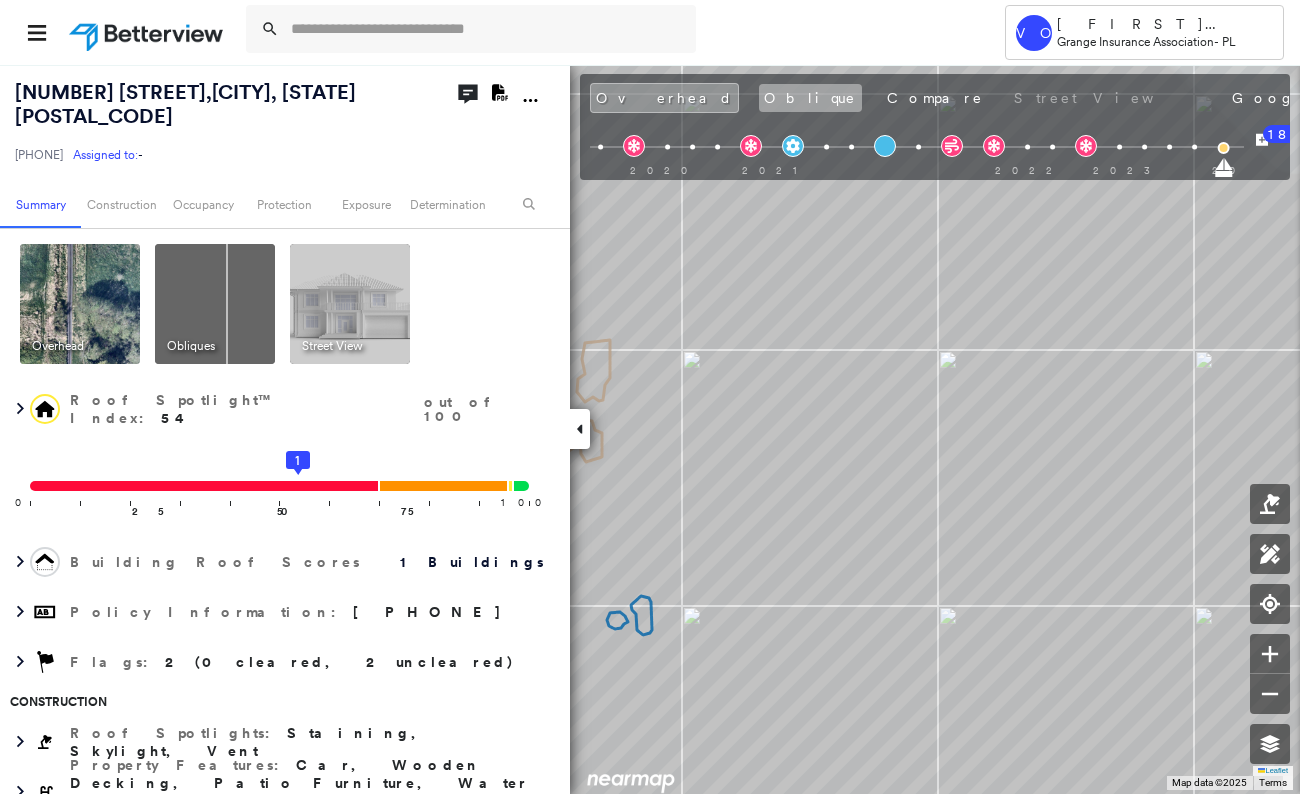click on "Oblique" at bounding box center (810, 98) 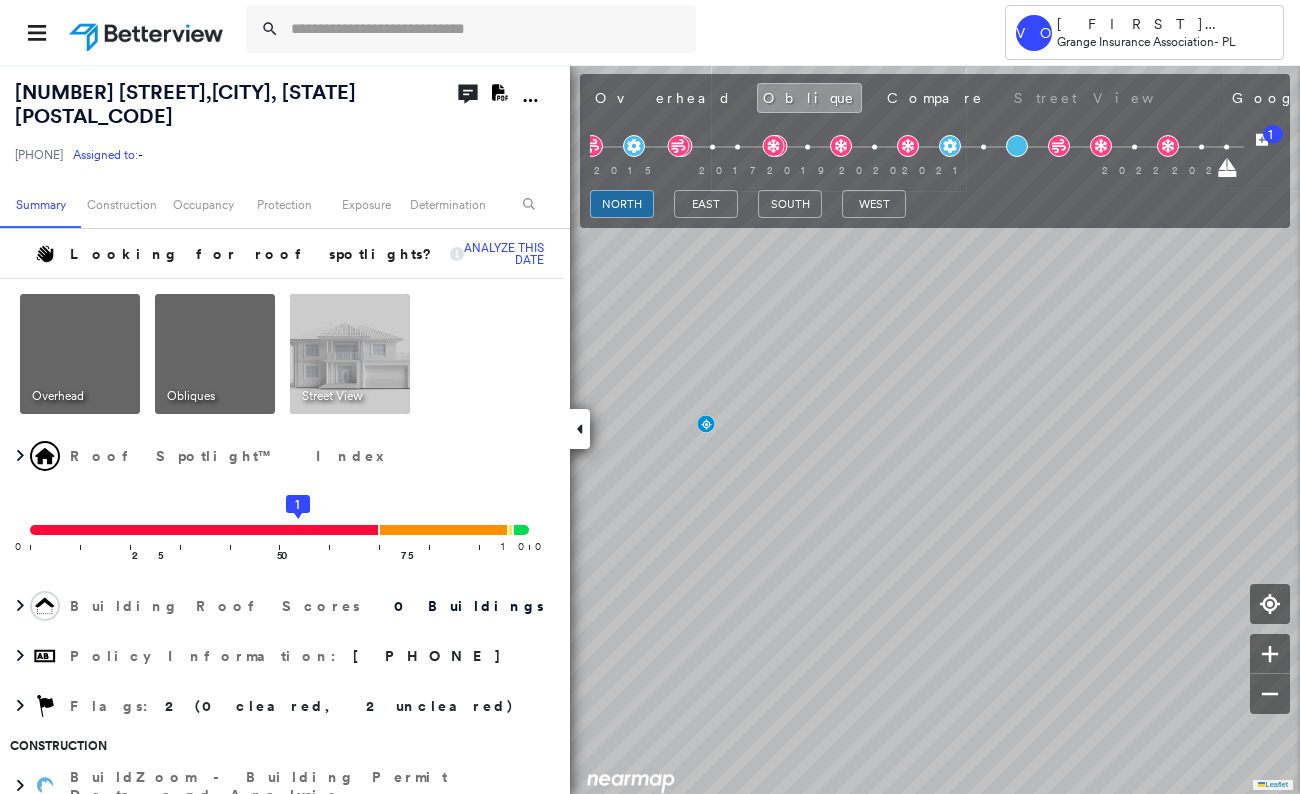 click at bounding box center (580, 429) 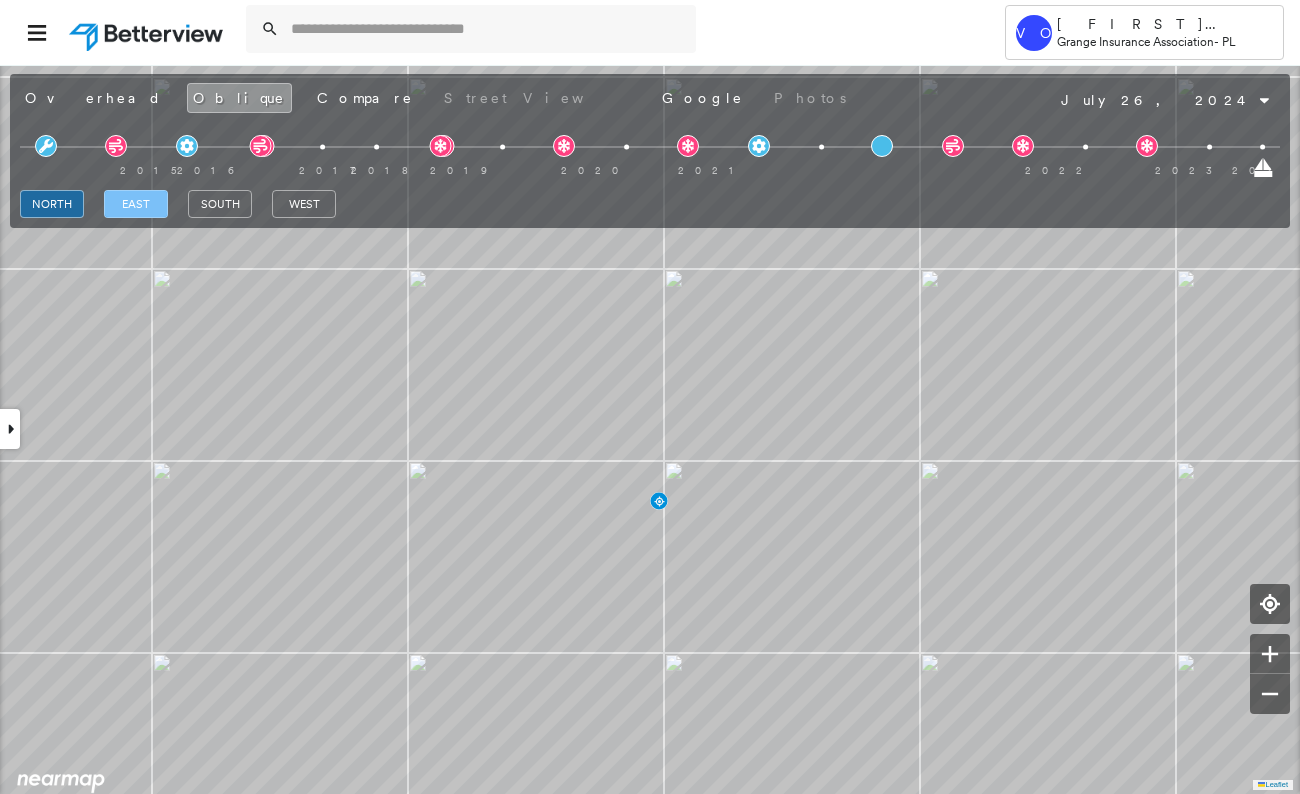 click on "east" at bounding box center [136, 204] 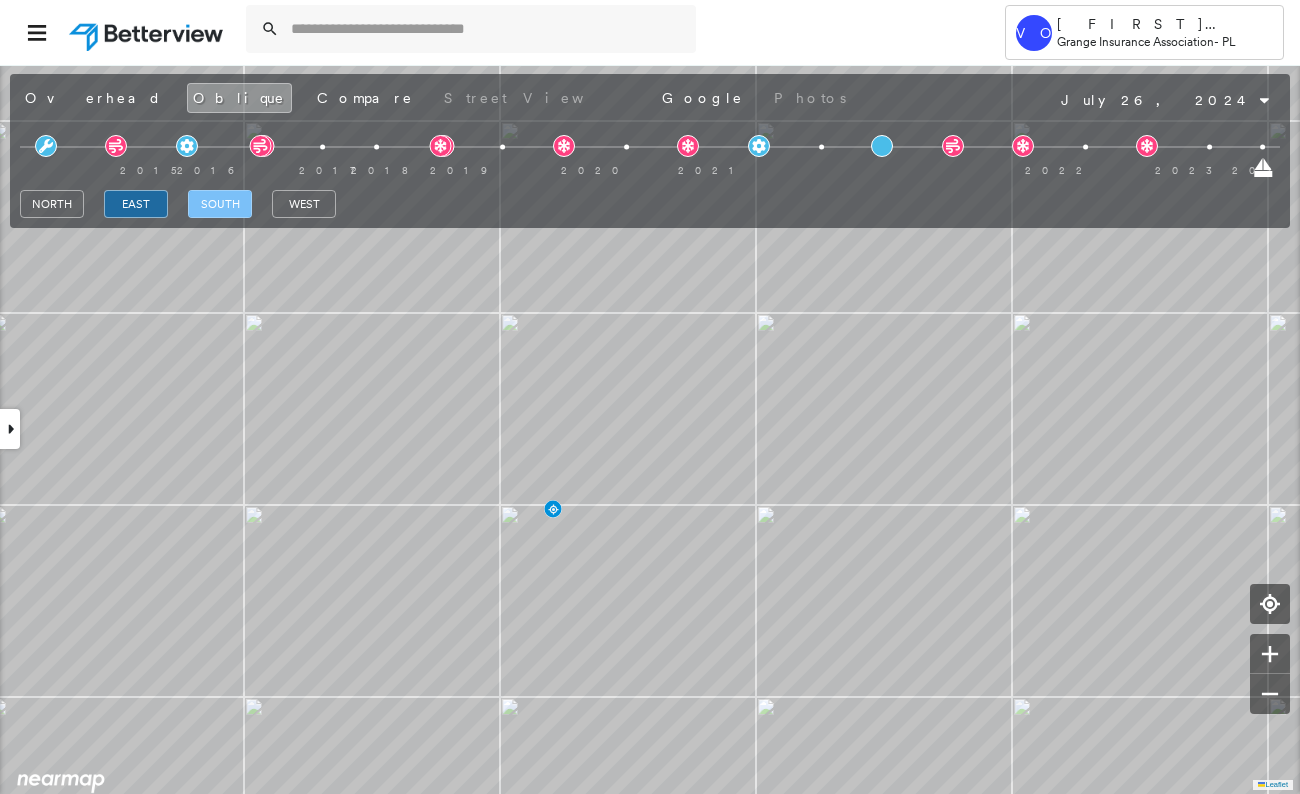 click on "south" at bounding box center (220, 204) 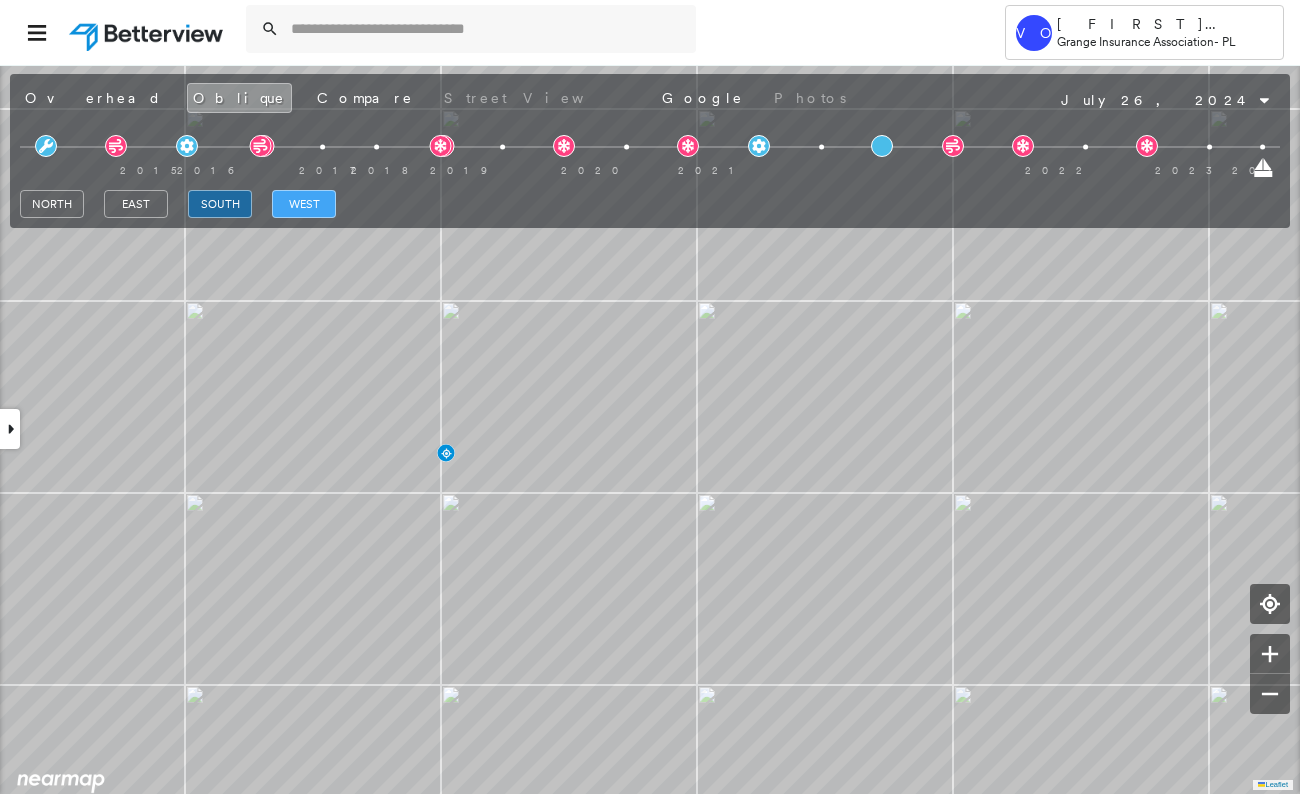 click on "west" at bounding box center (304, 204) 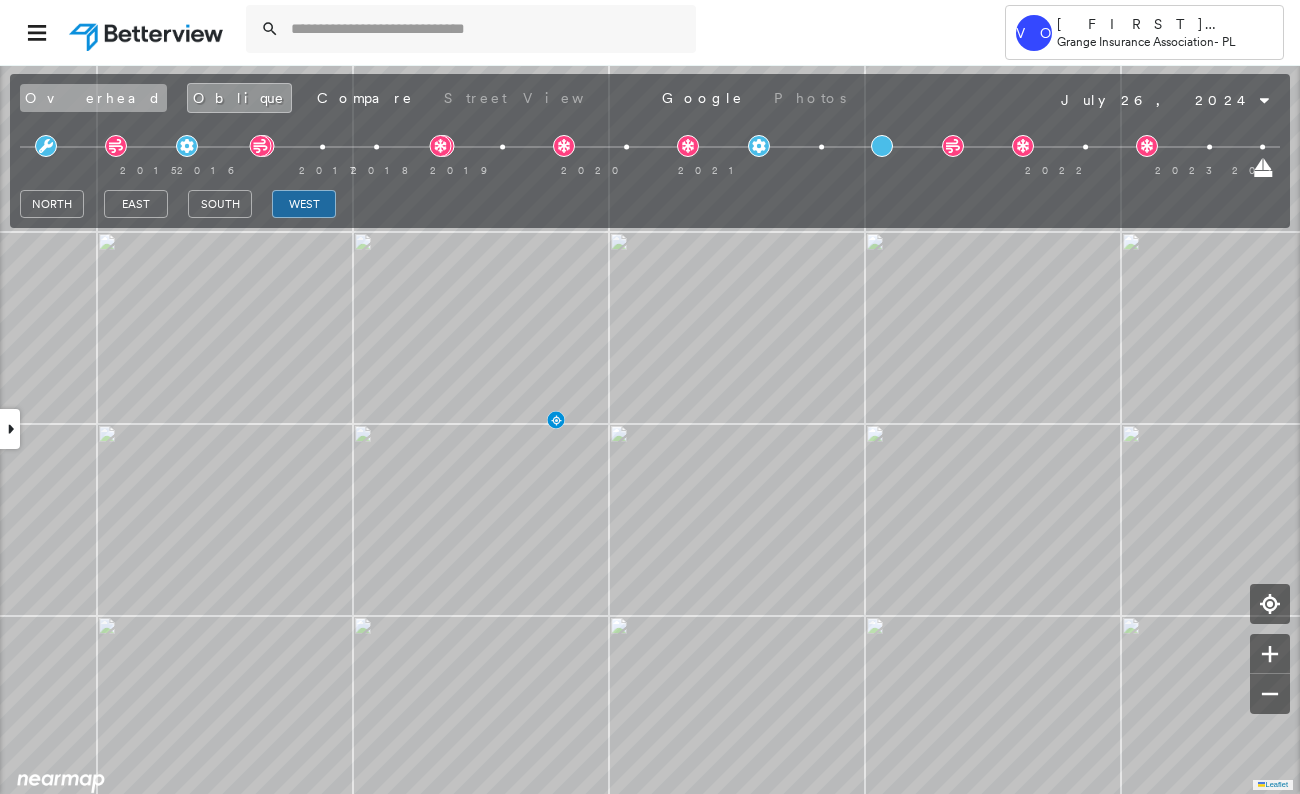 click on "Overhead" at bounding box center [93, 98] 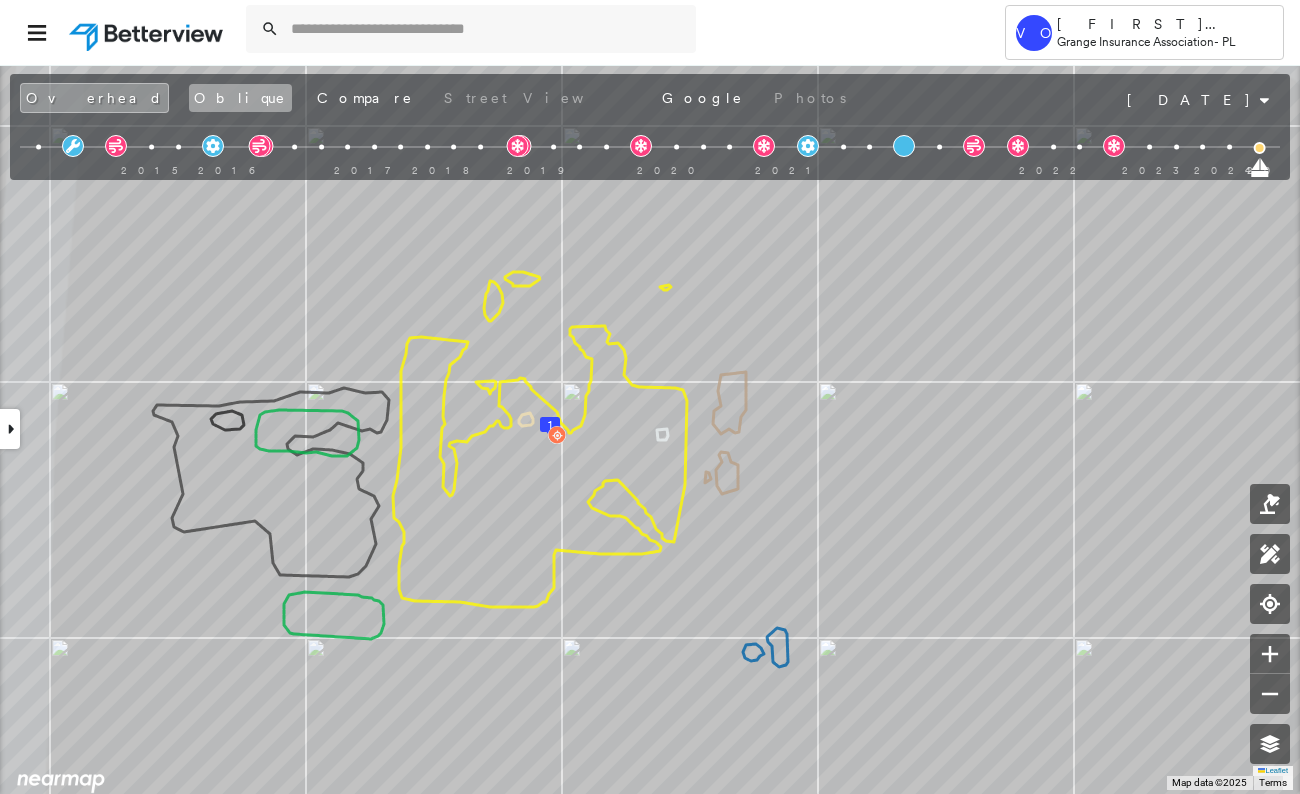 click on "Oblique" at bounding box center [240, 98] 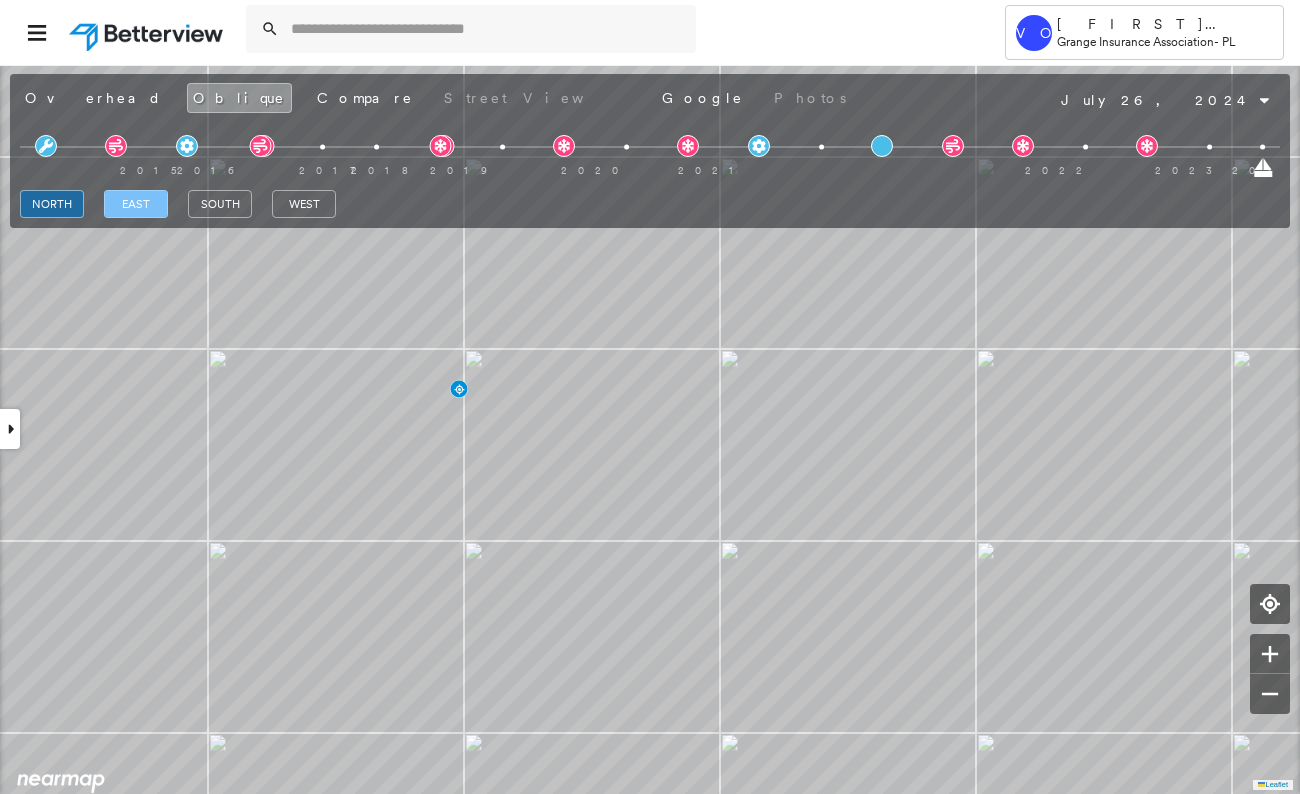 click on "east" at bounding box center [136, 204] 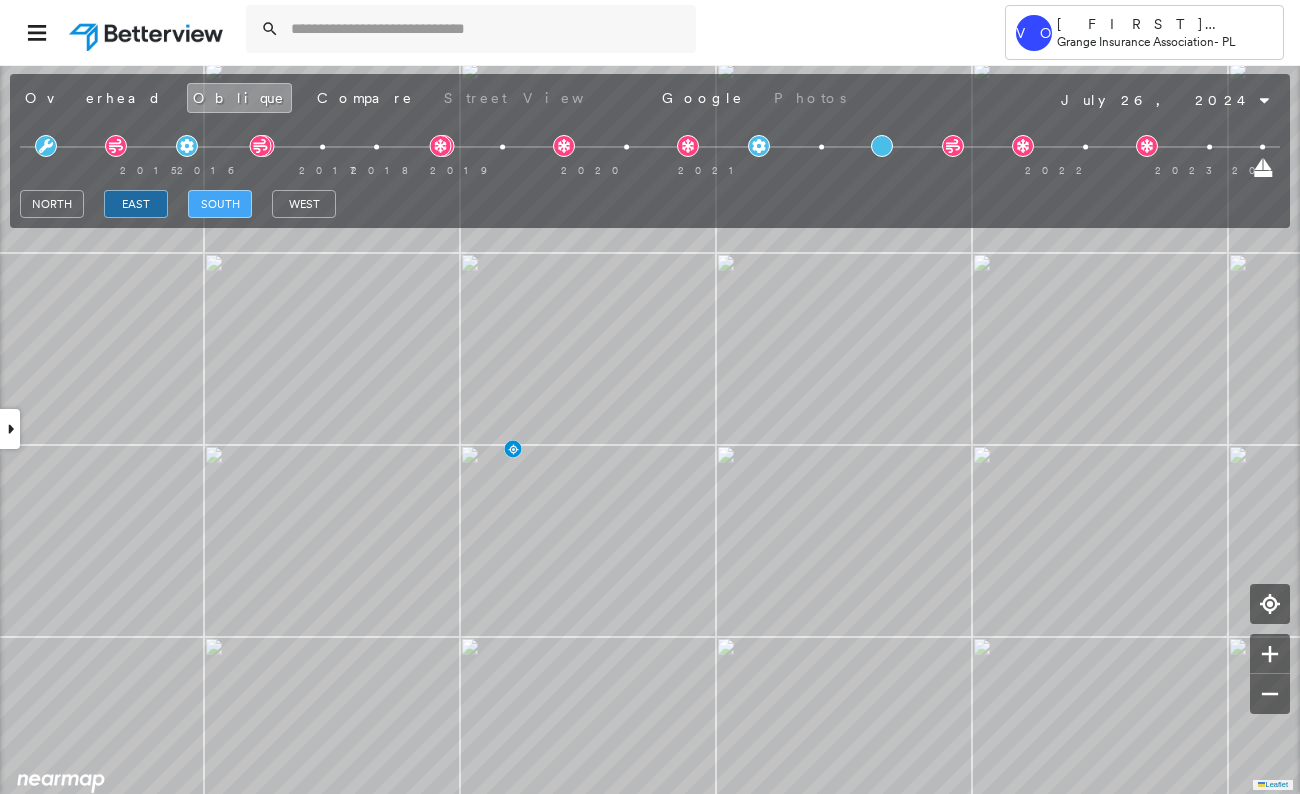 click on "south" at bounding box center [220, 204] 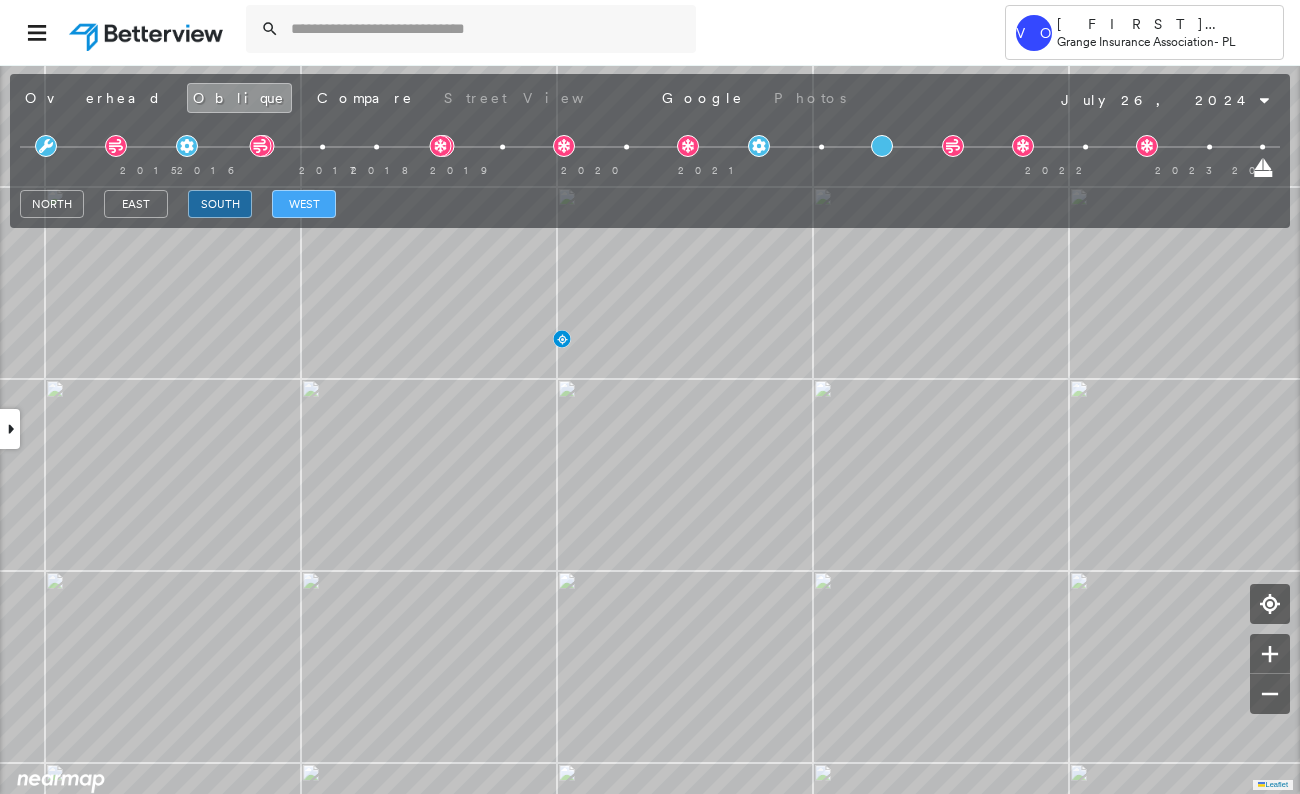 click on "west" at bounding box center [304, 204] 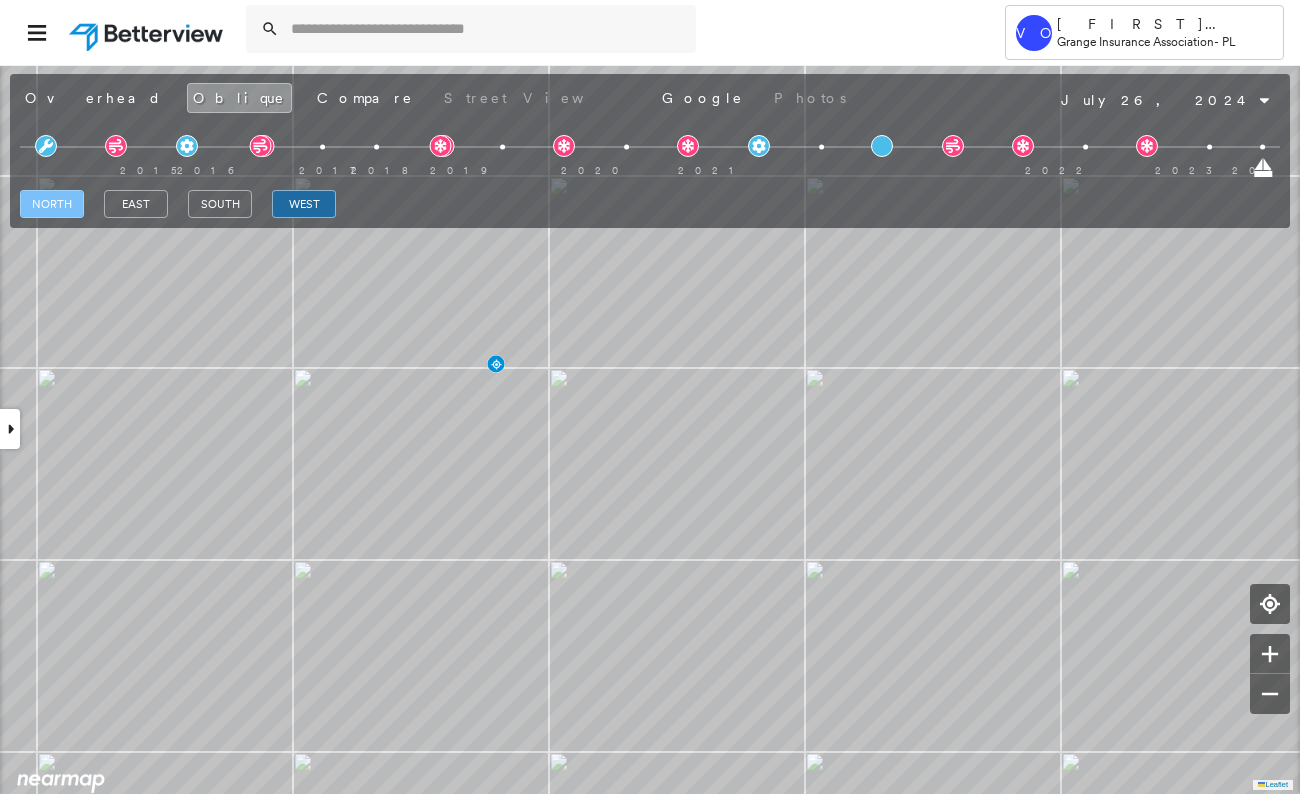 click on "north" at bounding box center [52, 204] 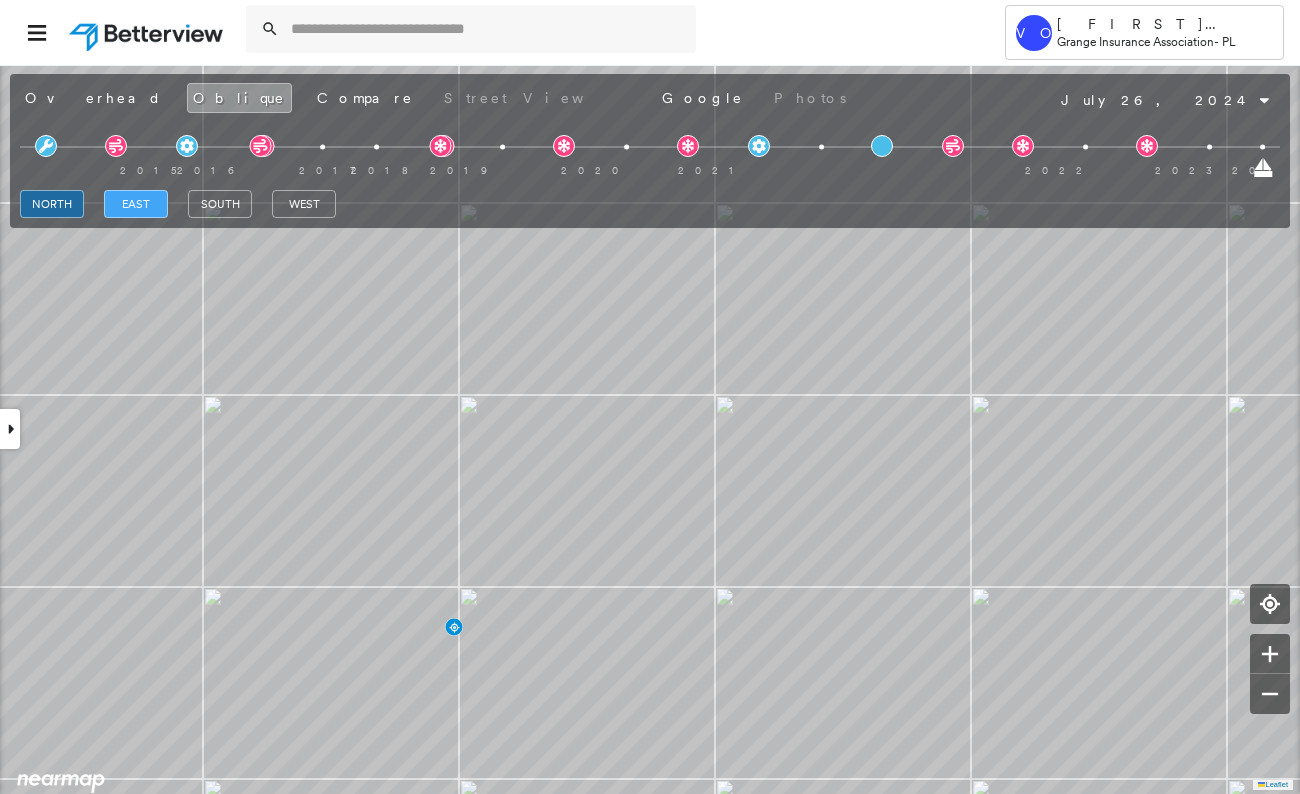 click on "east" at bounding box center [136, 204] 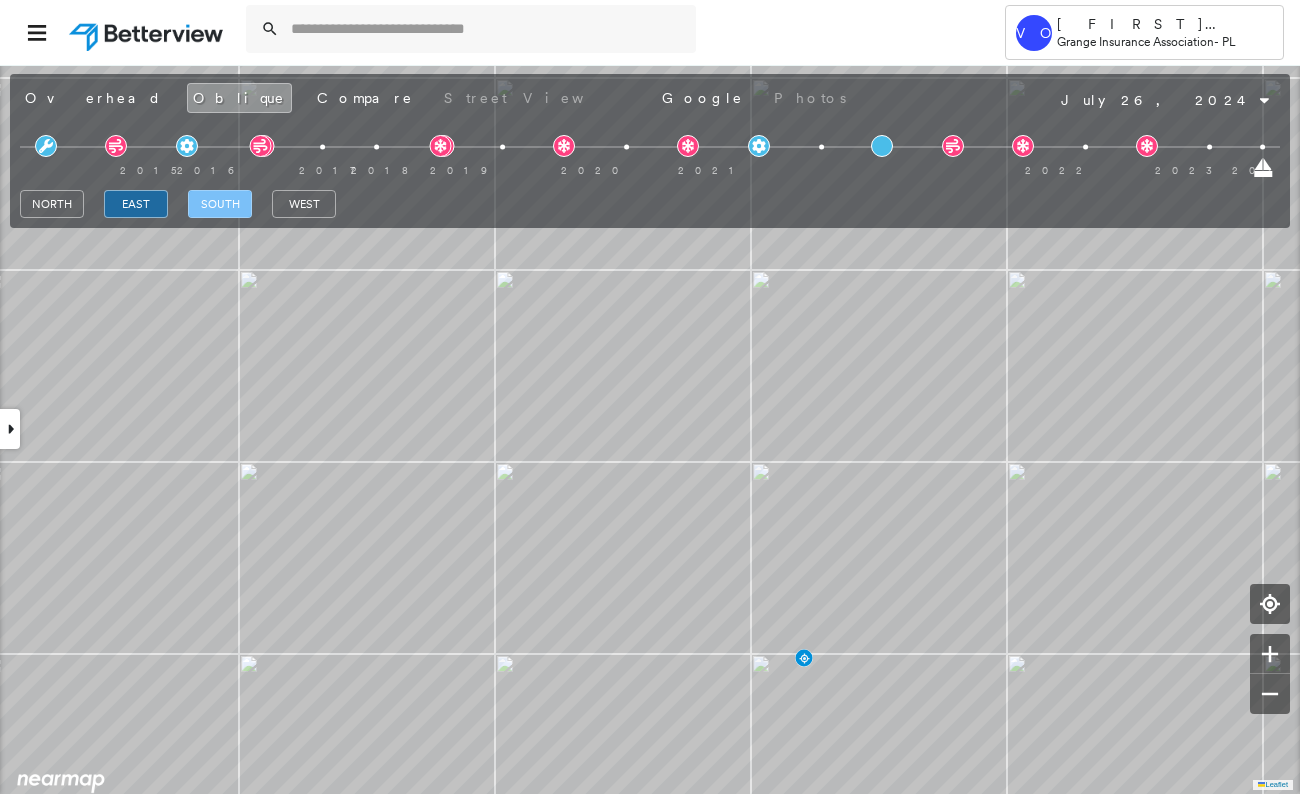 click on "south" at bounding box center [220, 204] 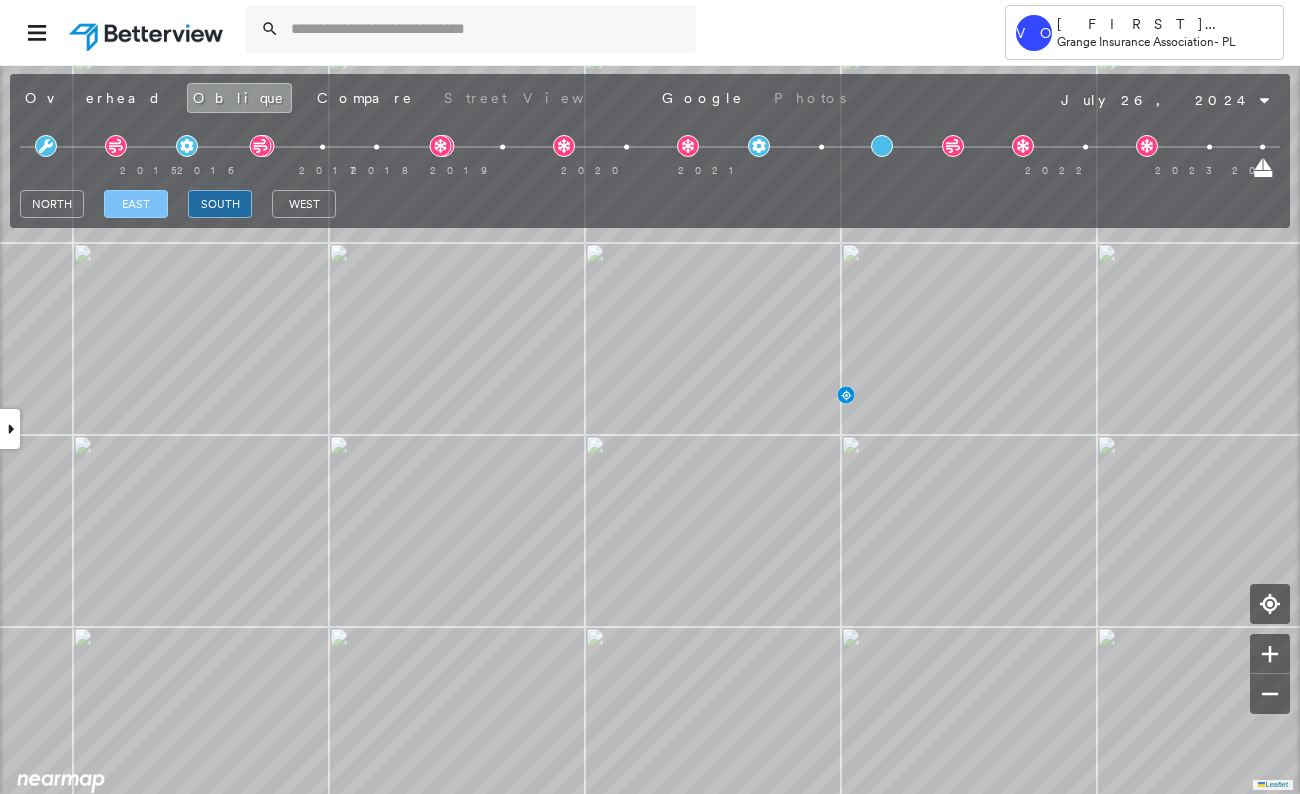 click on "east" at bounding box center (136, 204) 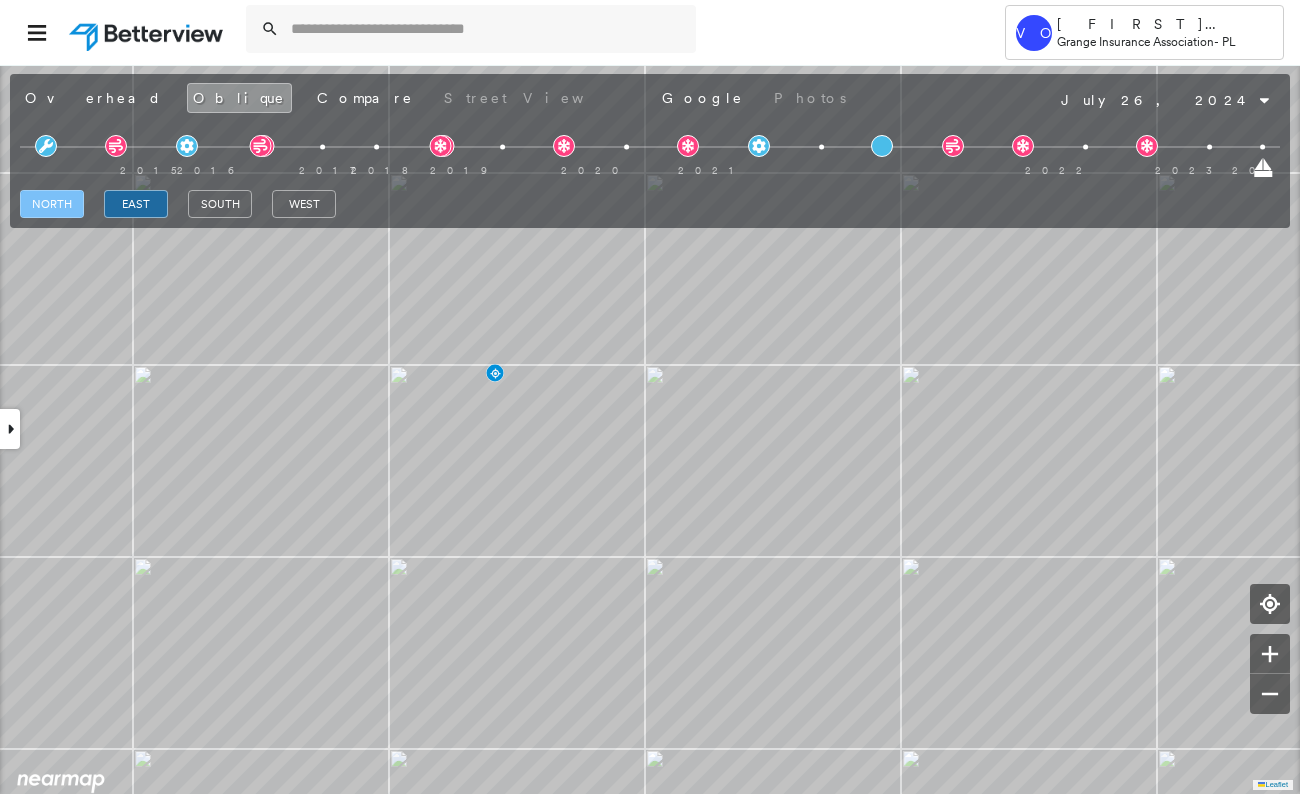 click on "north" at bounding box center [52, 204] 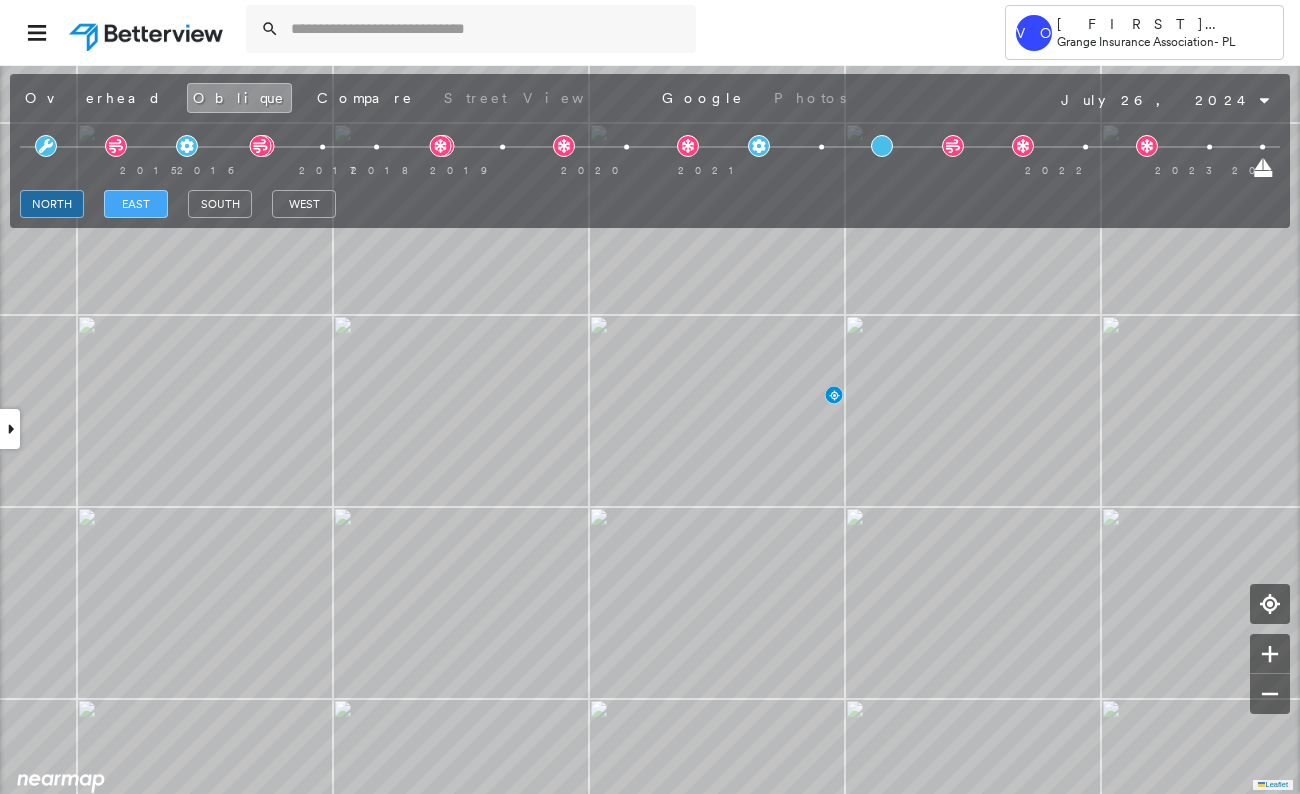 click on "east" at bounding box center (136, 204) 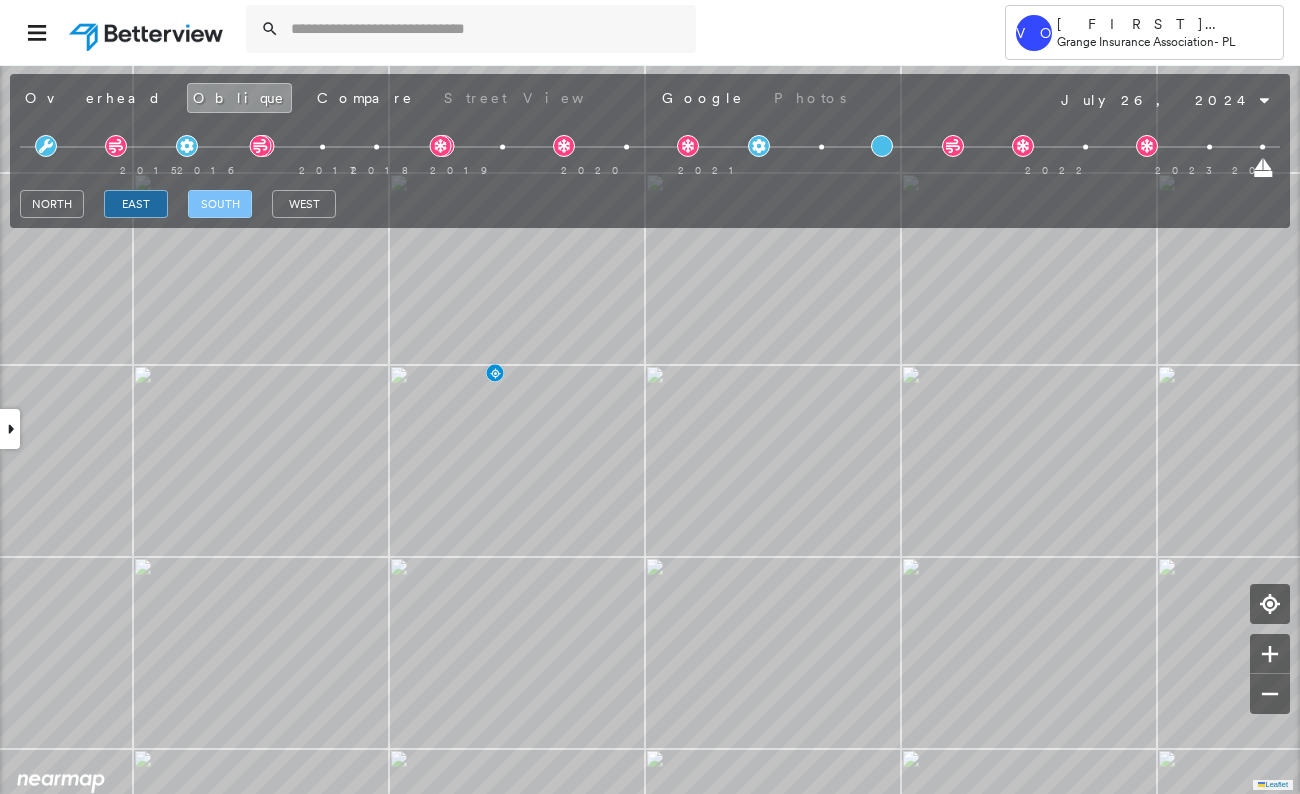 click on "south" at bounding box center [220, 204] 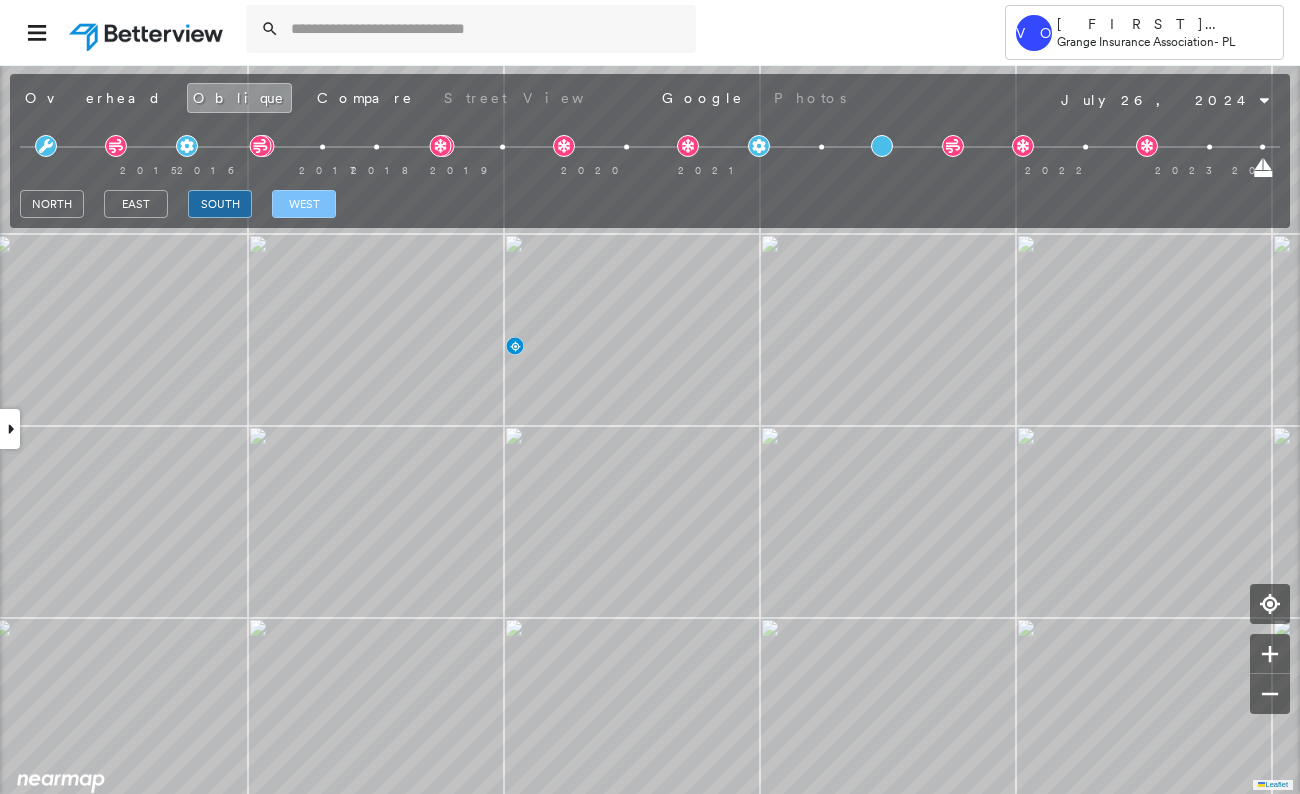 click on "west" at bounding box center [304, 204] 